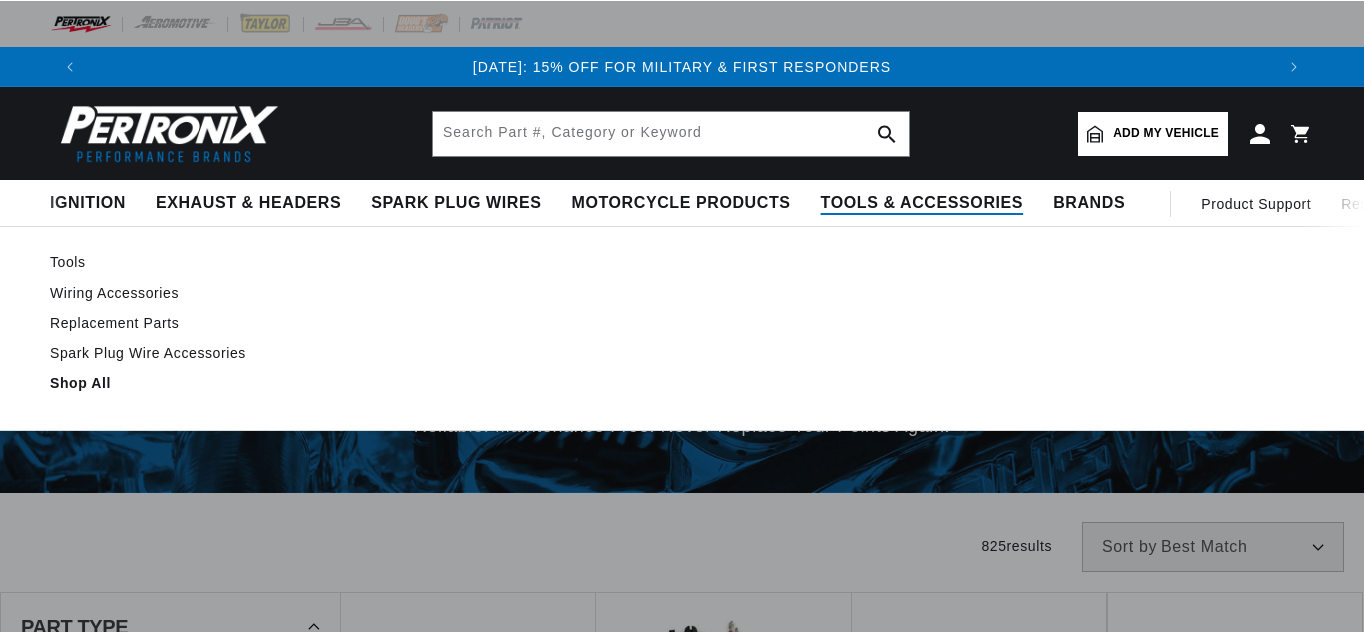scroll, scrollTop: 0, scrollLeft: 0, axis: both 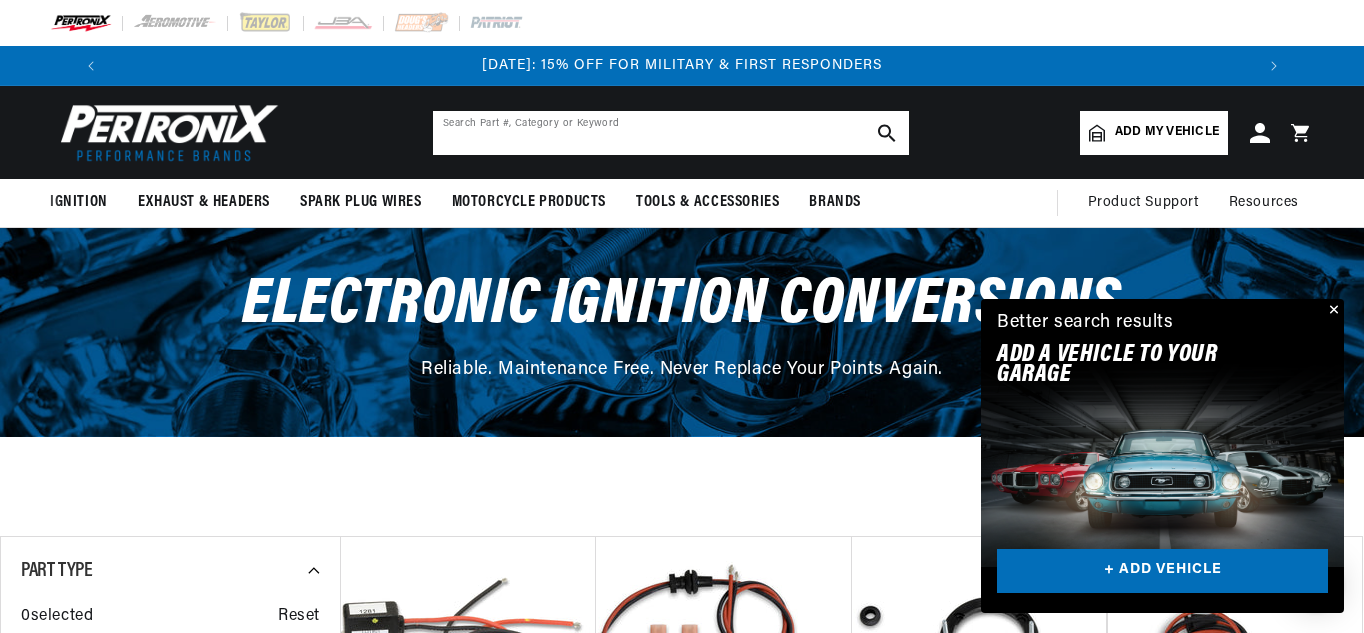 click at bounding box center (671, 133) 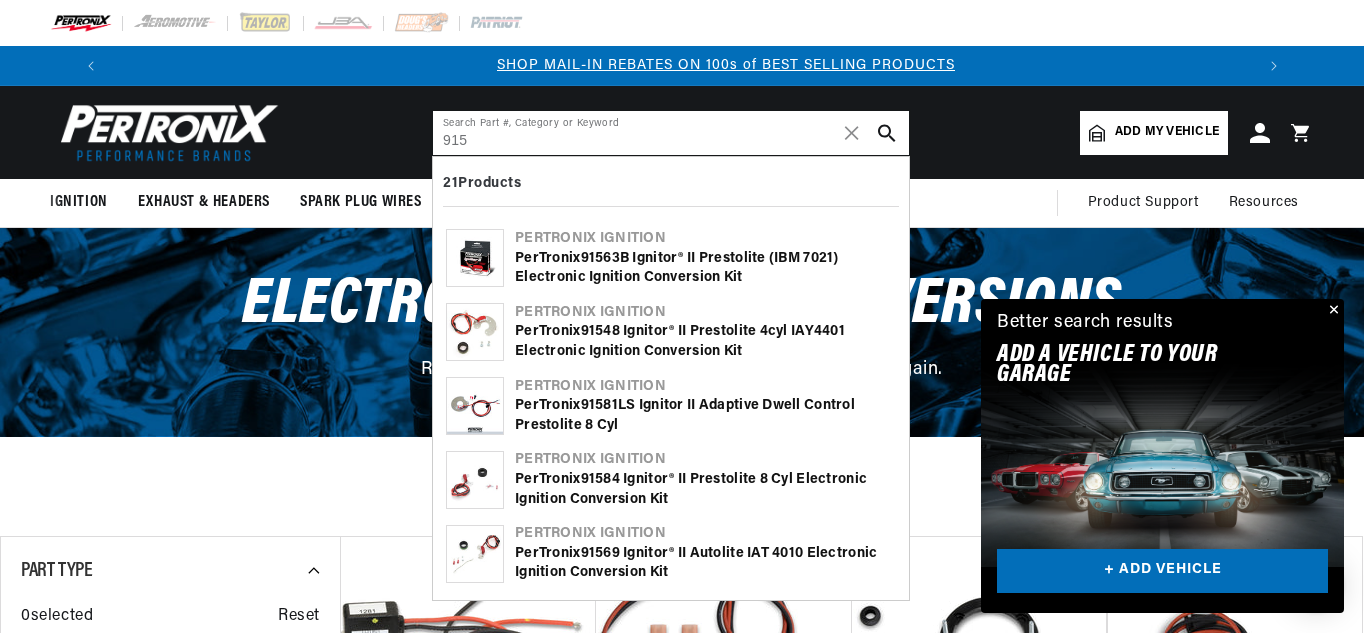 scroll, scrollTop: 0, scrollLeft: 1181, axis: horizontal 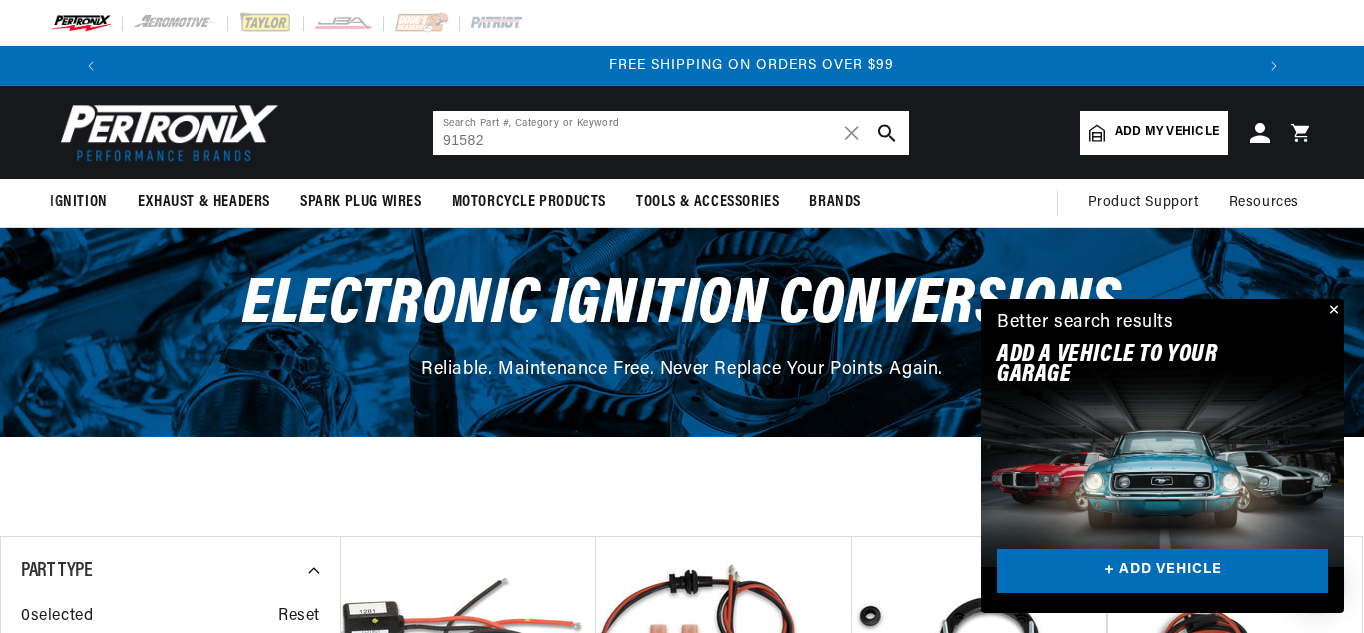 type on "91582" 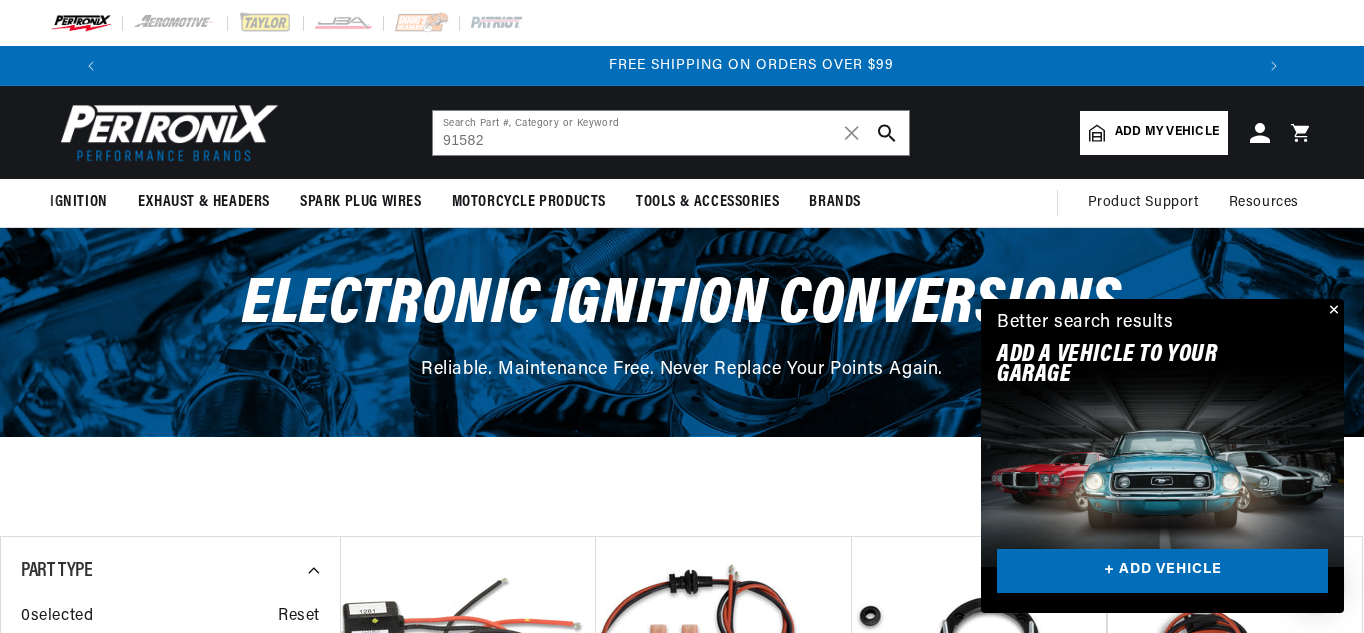 scroll, scrollTop: 0, scrollLeft: 2362, axis: horizontal 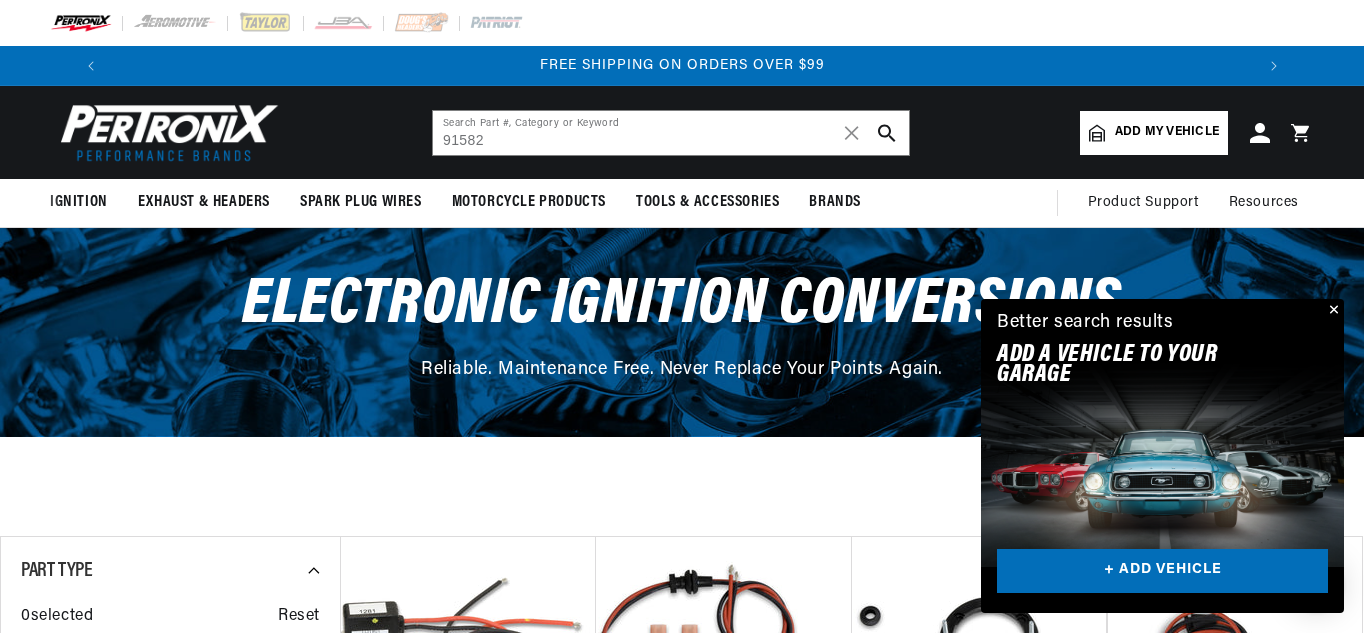 click 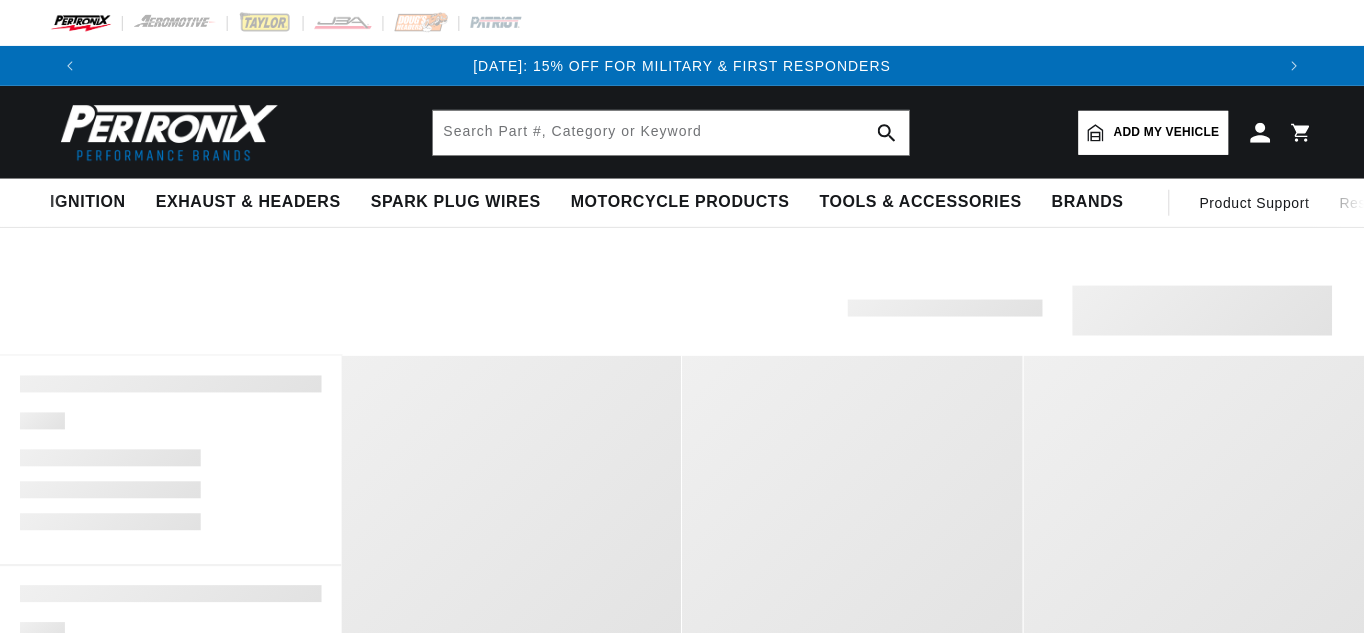 scroll, scrollTop: 0, scrollLeft: 0, axis: both 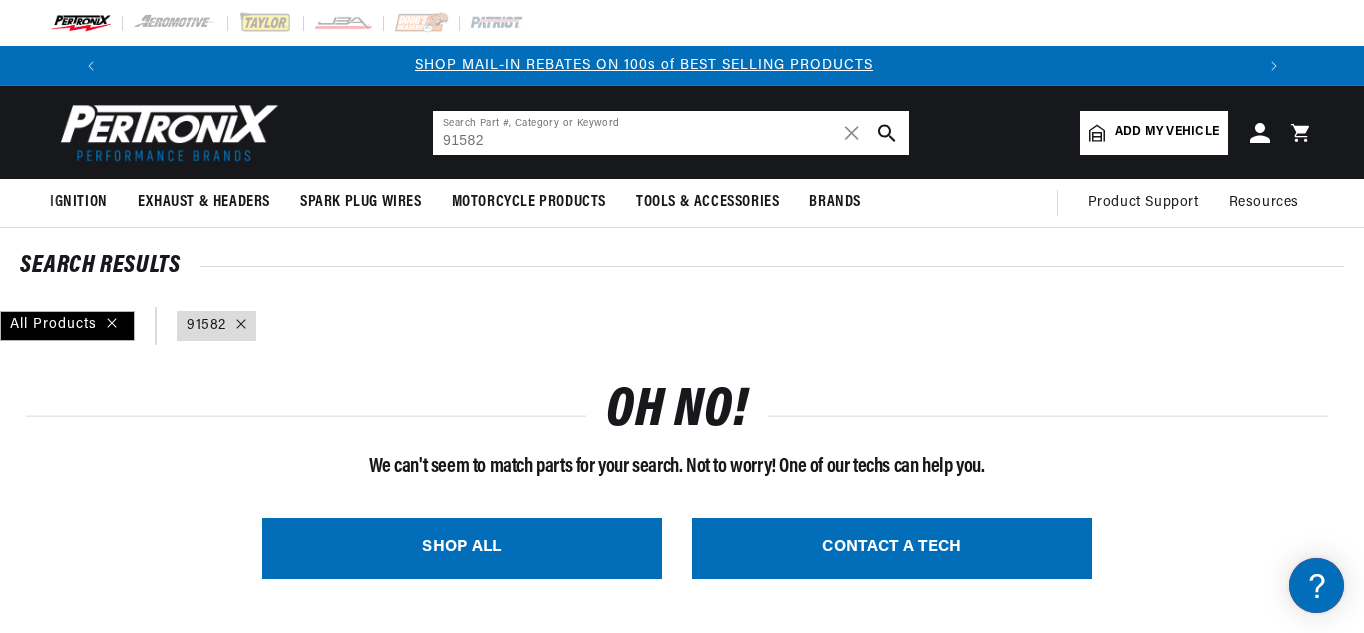 click on "91582" at bounding box center [671, 133] 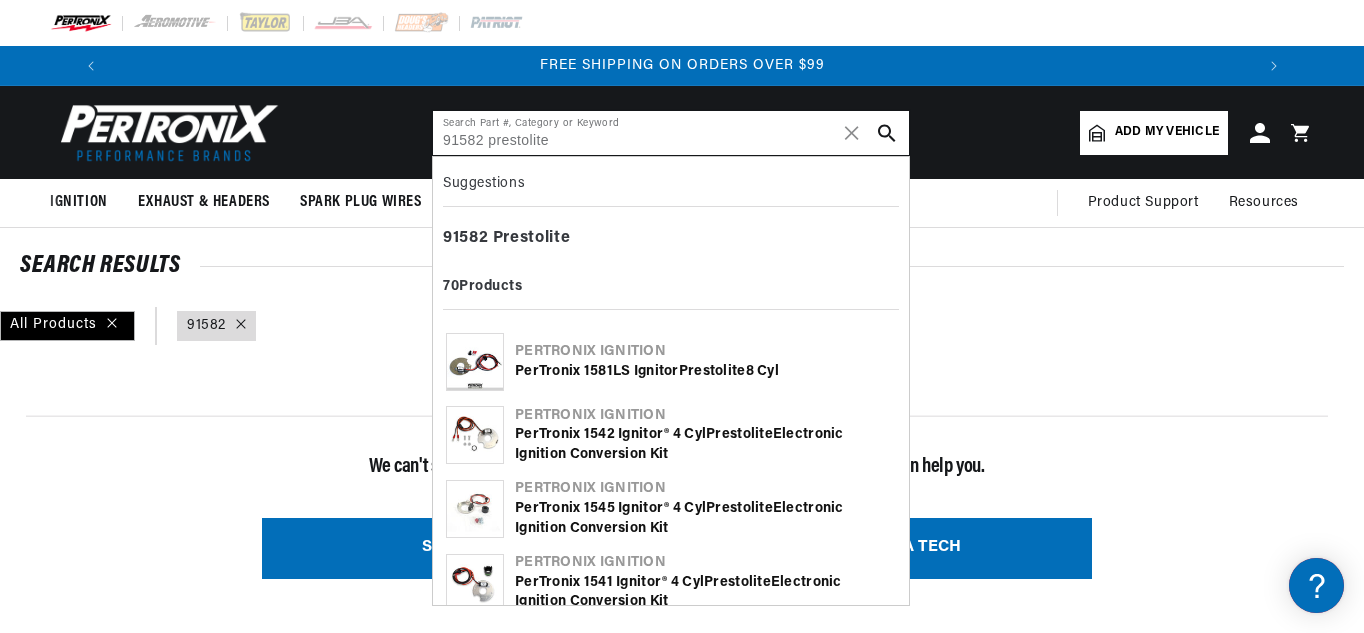 scroll, scrollTop: 0, scrollLeft: 2362, axis: horizontal 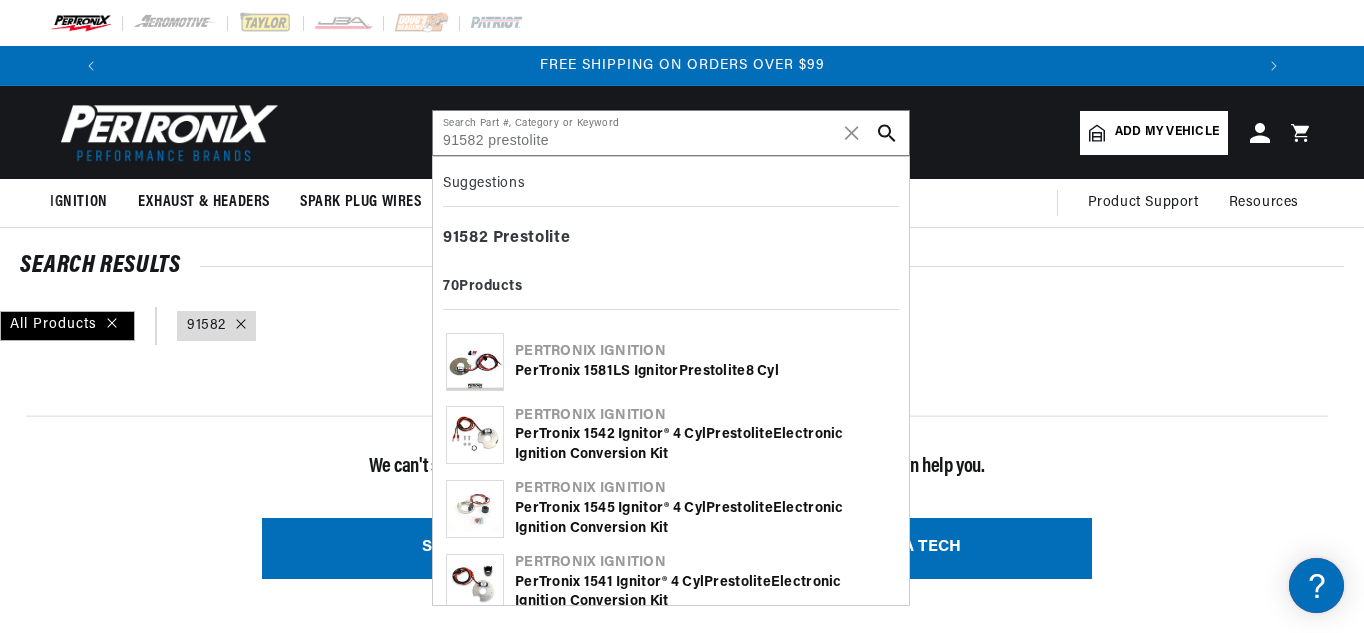 click 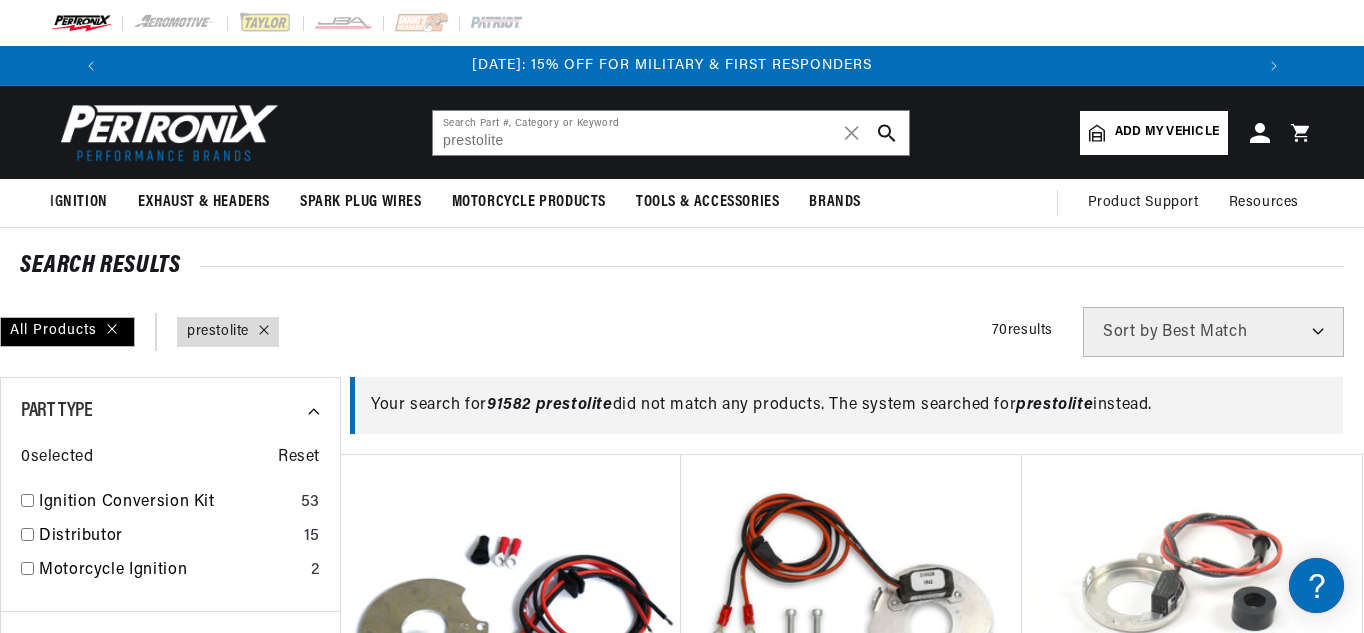 scroll, scrollTop: 0, scrollLeft: 0, axis: both 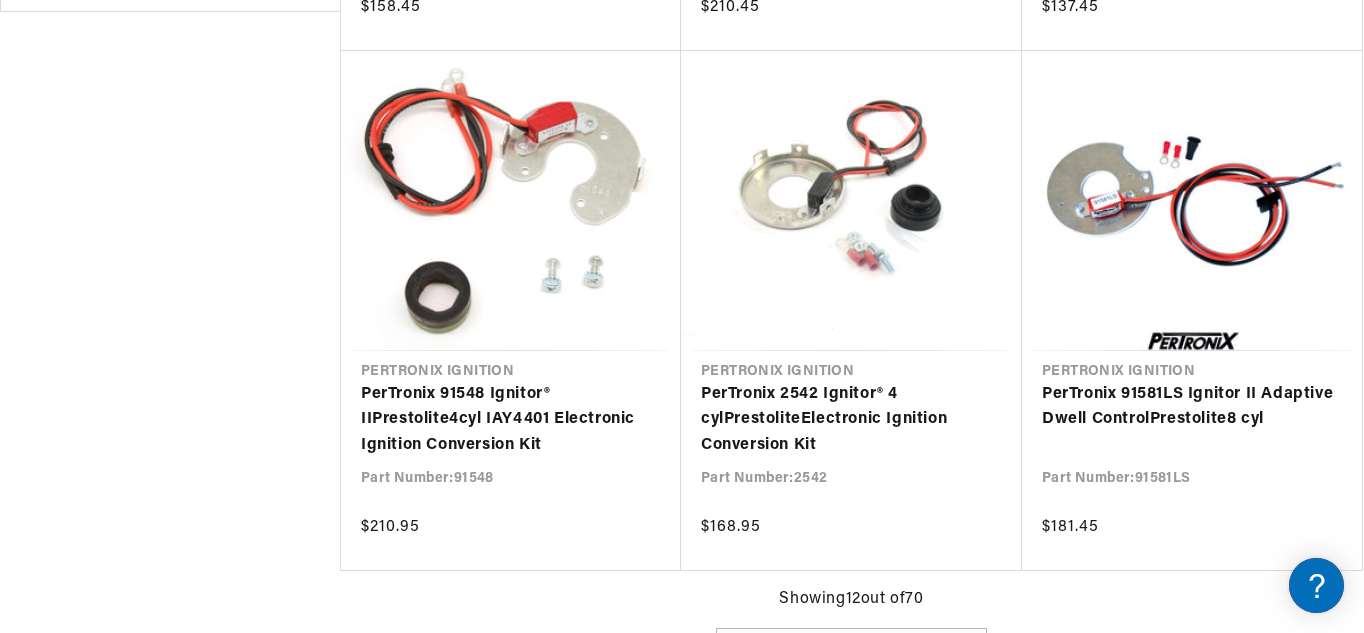 type on "prestolite" 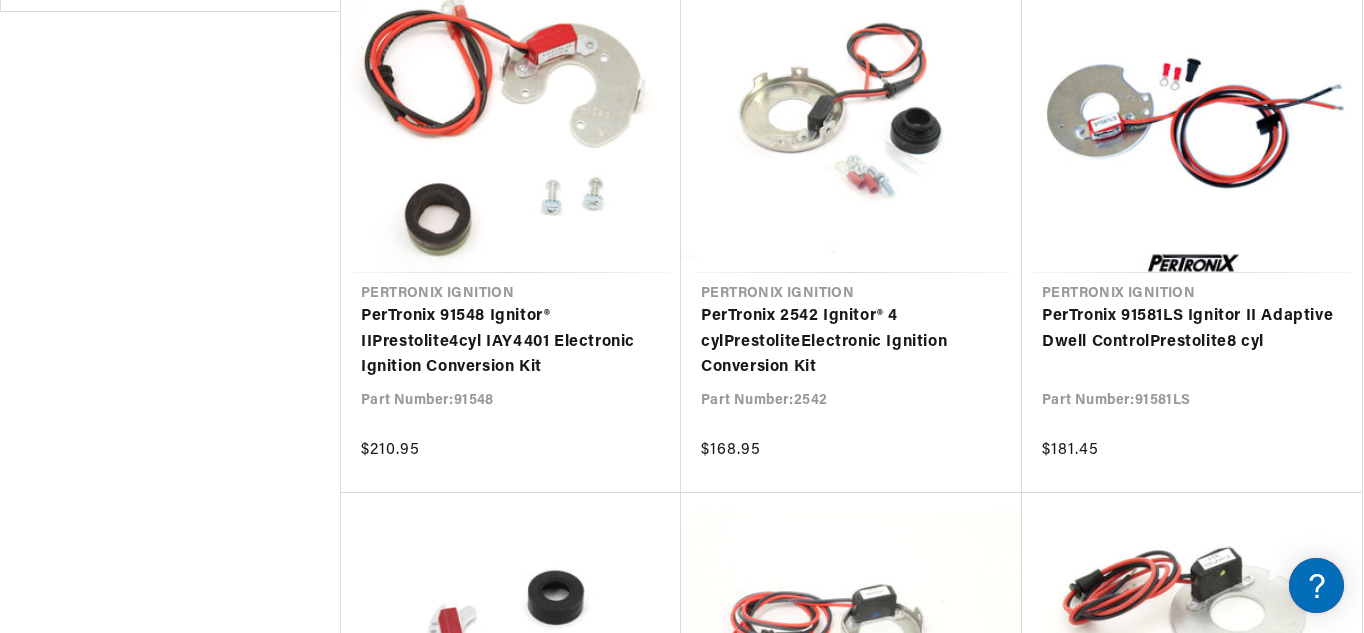scroll, scrollTop: 0, scrollLeft: 1181, axis: horizontal 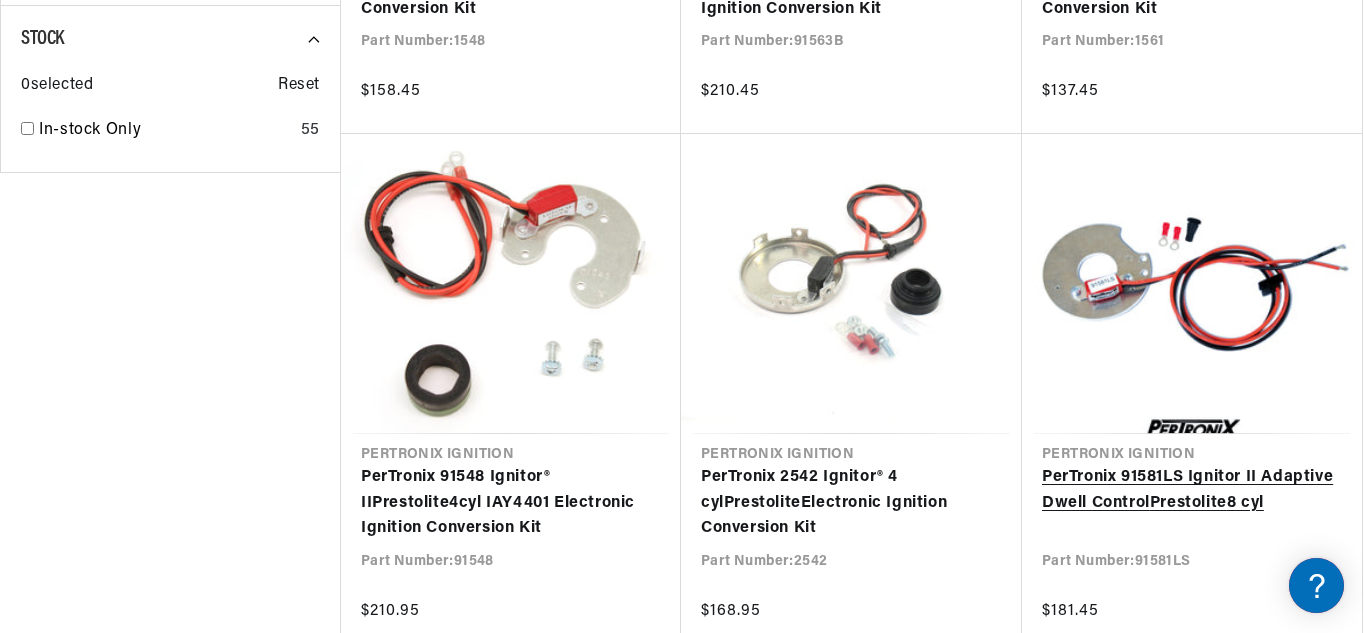 click on "PerTronix 91581LS Ignitor II Adaptive Dwell Control  Prestolite  8 cyl" at bounding box center (1192, 490) 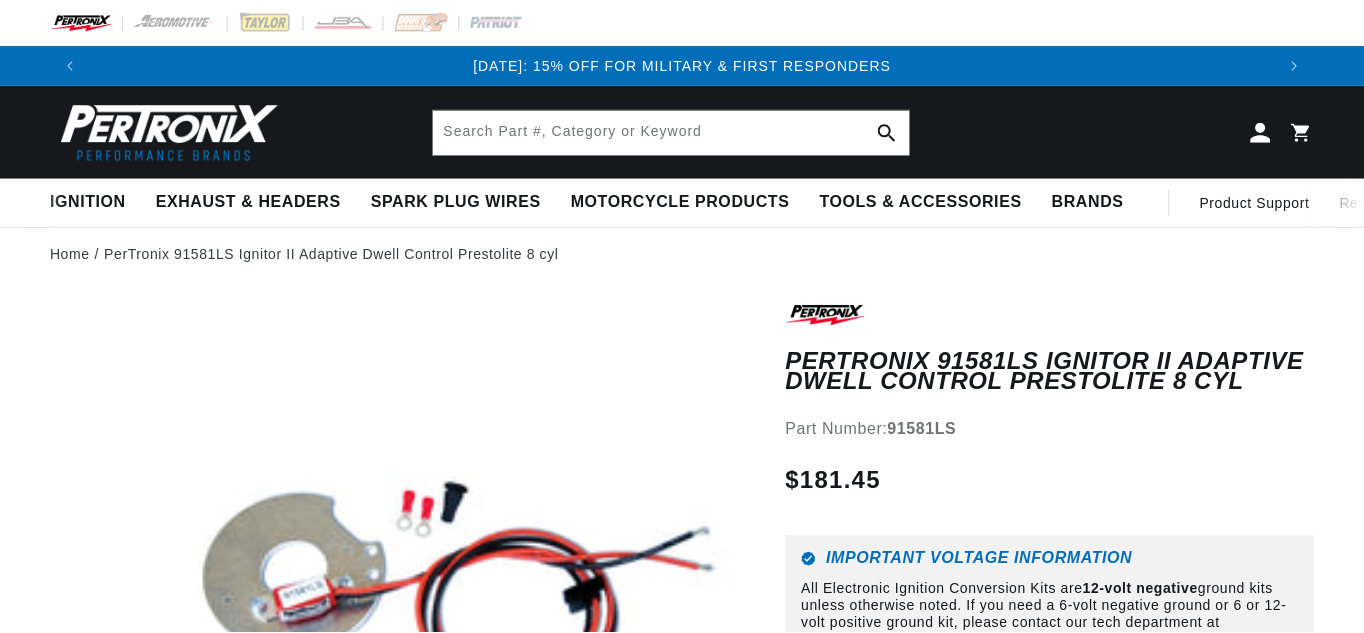 scroll, scrollTop: 0, scrollLeft: 0, axis: both 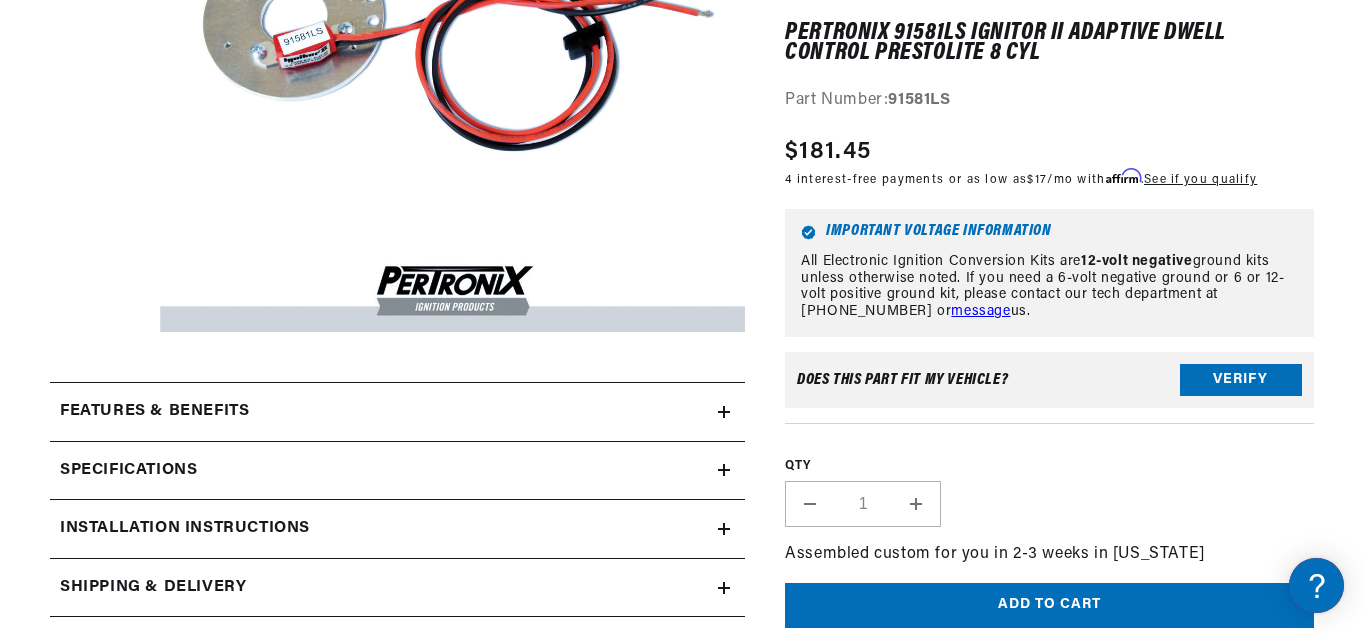 click on "Features & Benefits" at bounding box center [154, 412] 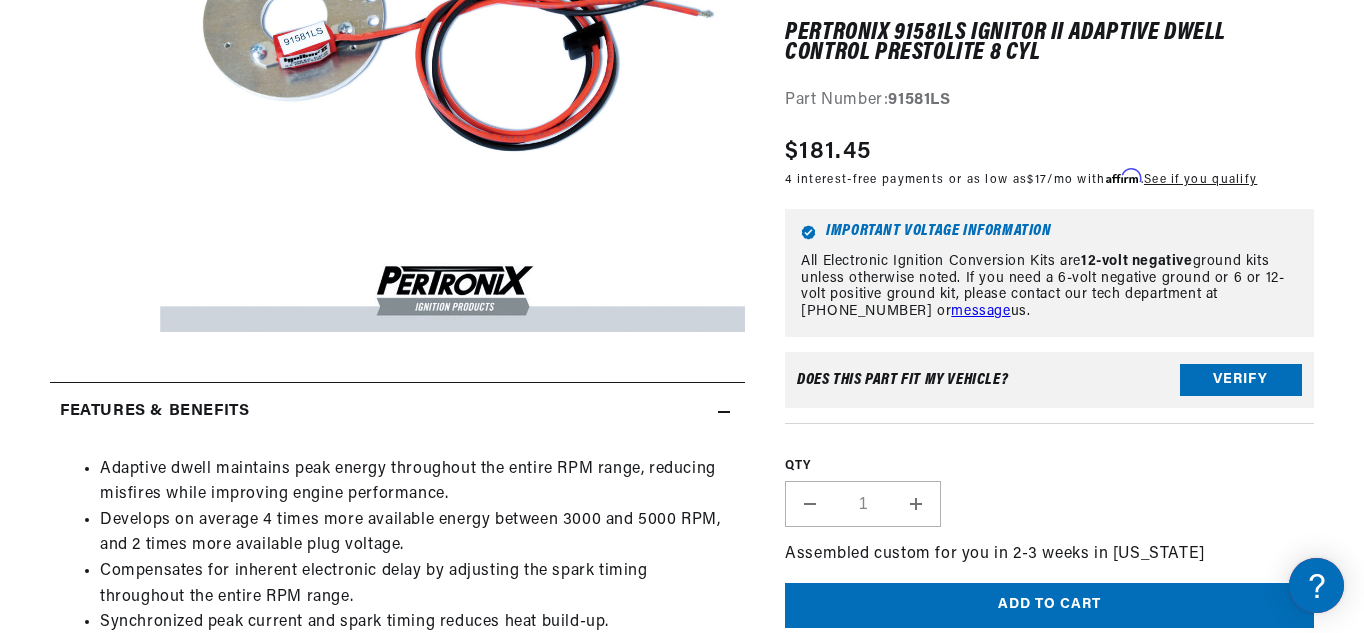 scroll, scrollTop: 0, scrollLeft: 0, axis: both 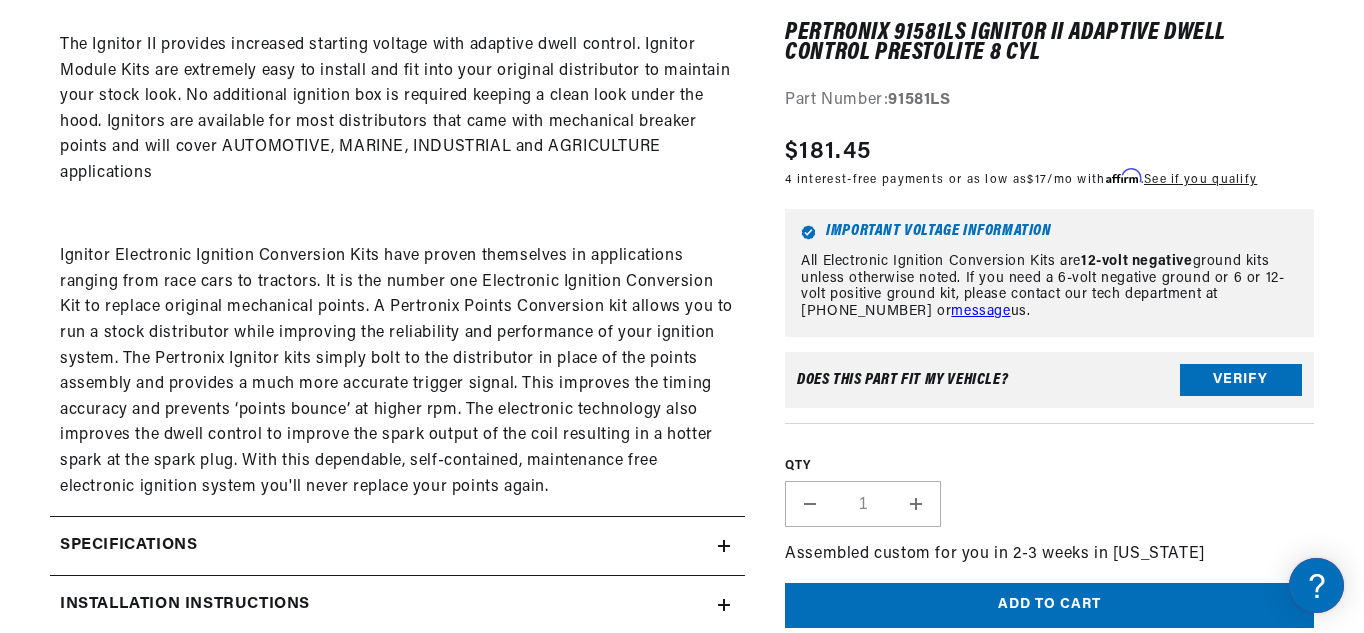 click on "Specifications" at bounding box center [154, -325] 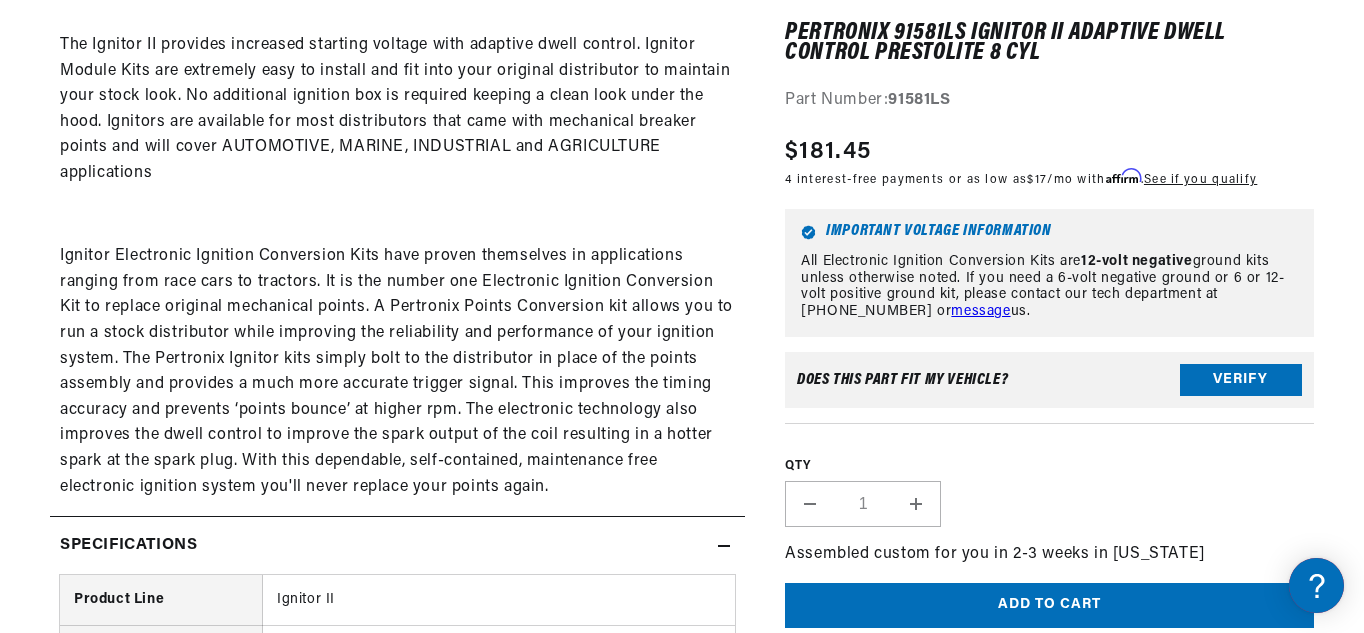 scroll, scrollTop: 0, scrollLeft: 0, axis: both 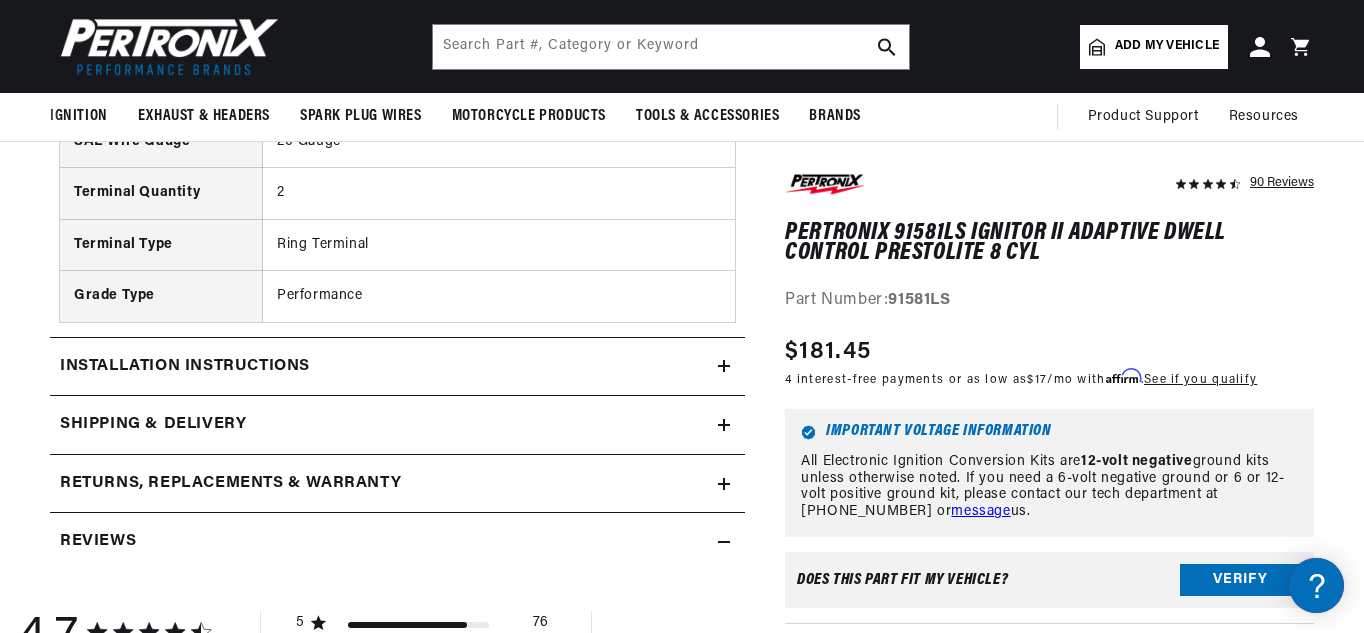 click on "Installation instructions" at bounding box center (154, -1348) 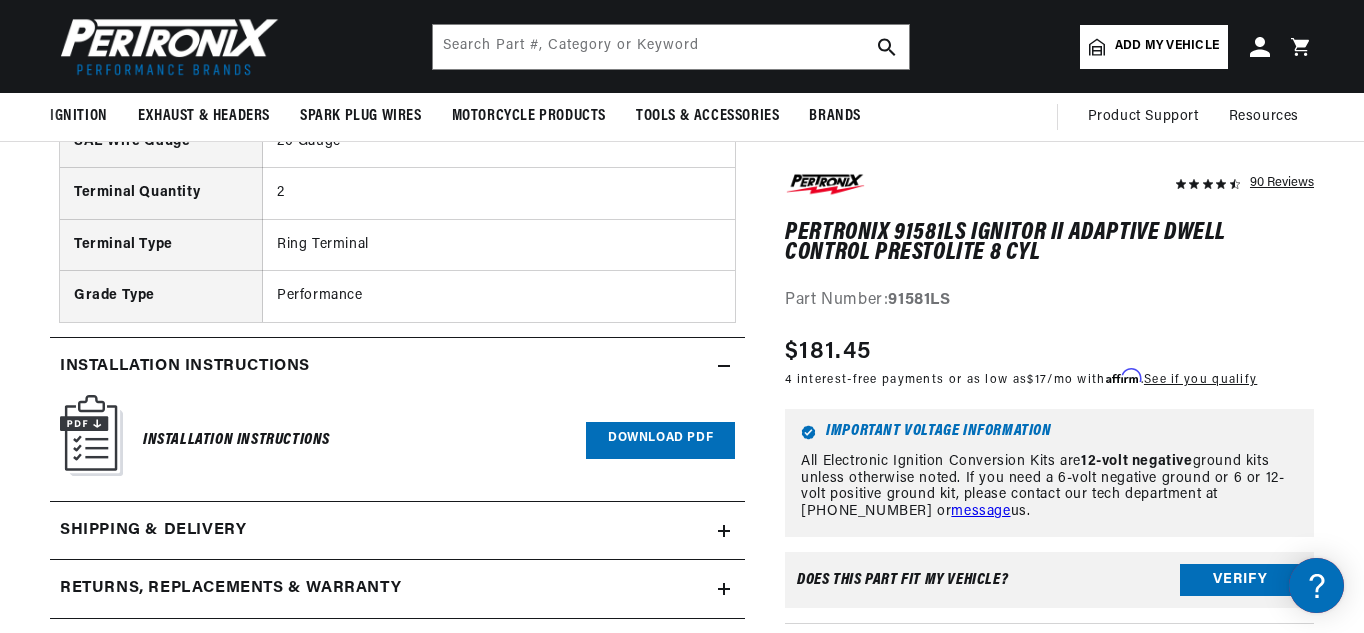 scroll, scrollTop: 0, scrollLeft: 0, axis: both 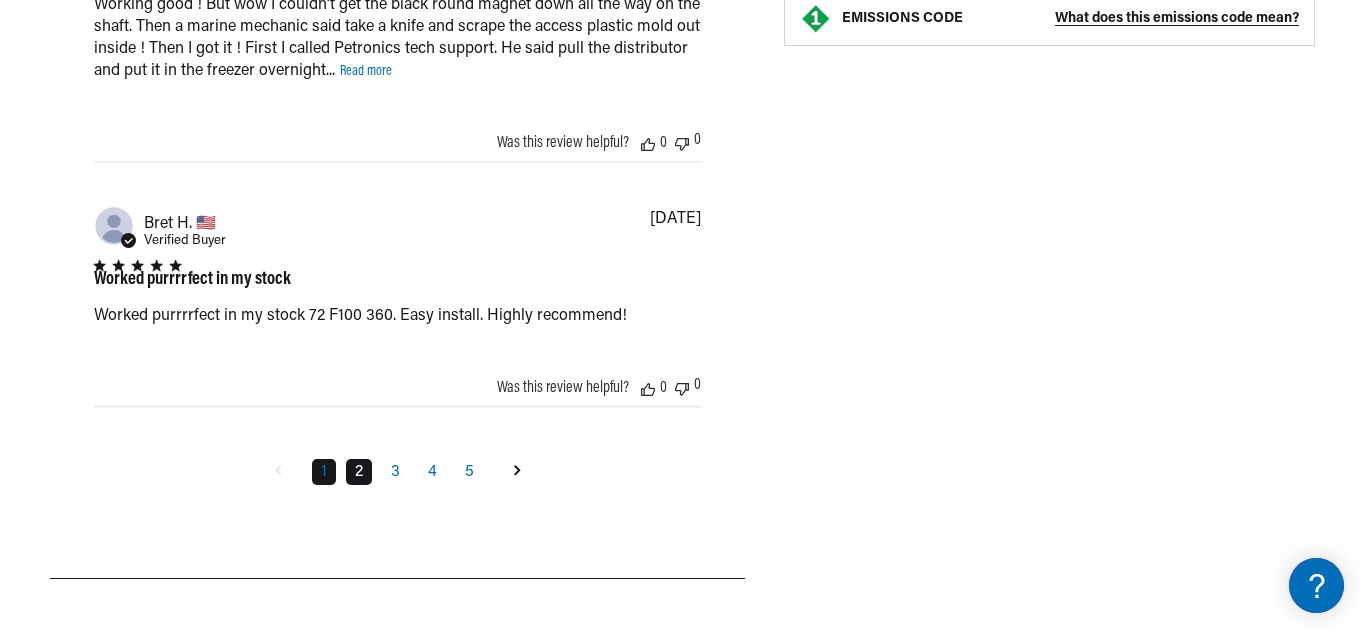 click on "2" at bounding box center (359, 472) 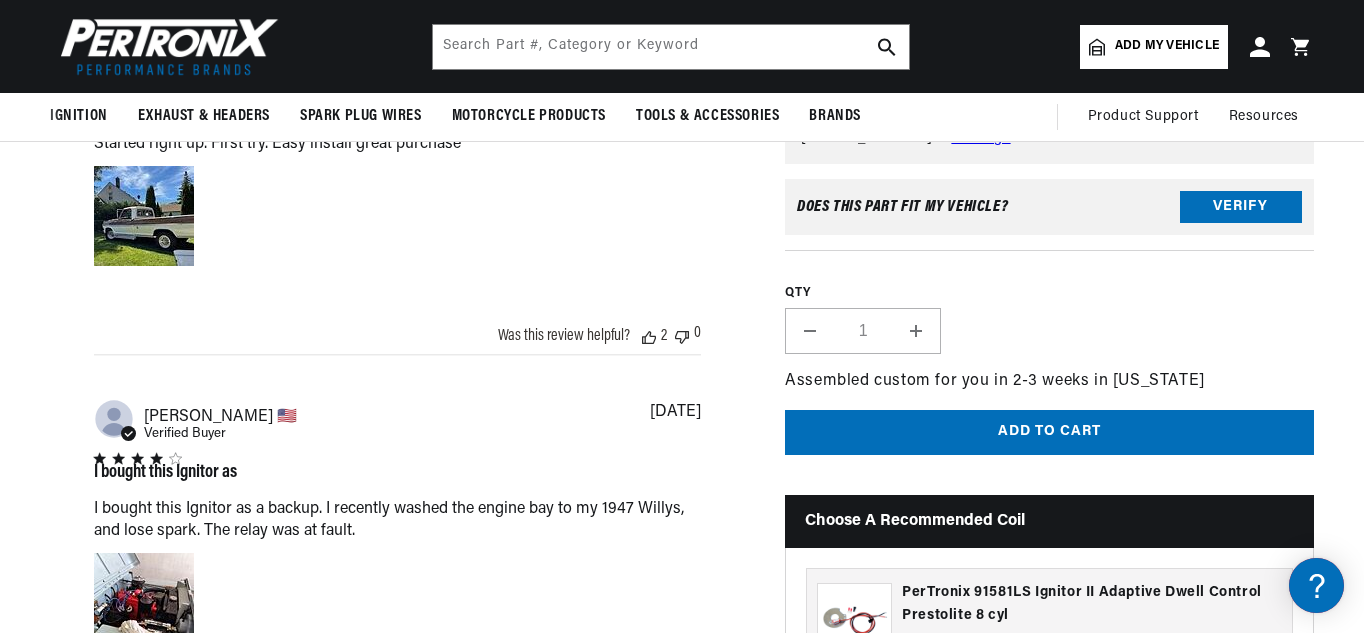 scroll, scrollTop: 3928, scrollLeft: 0, axis: vertical 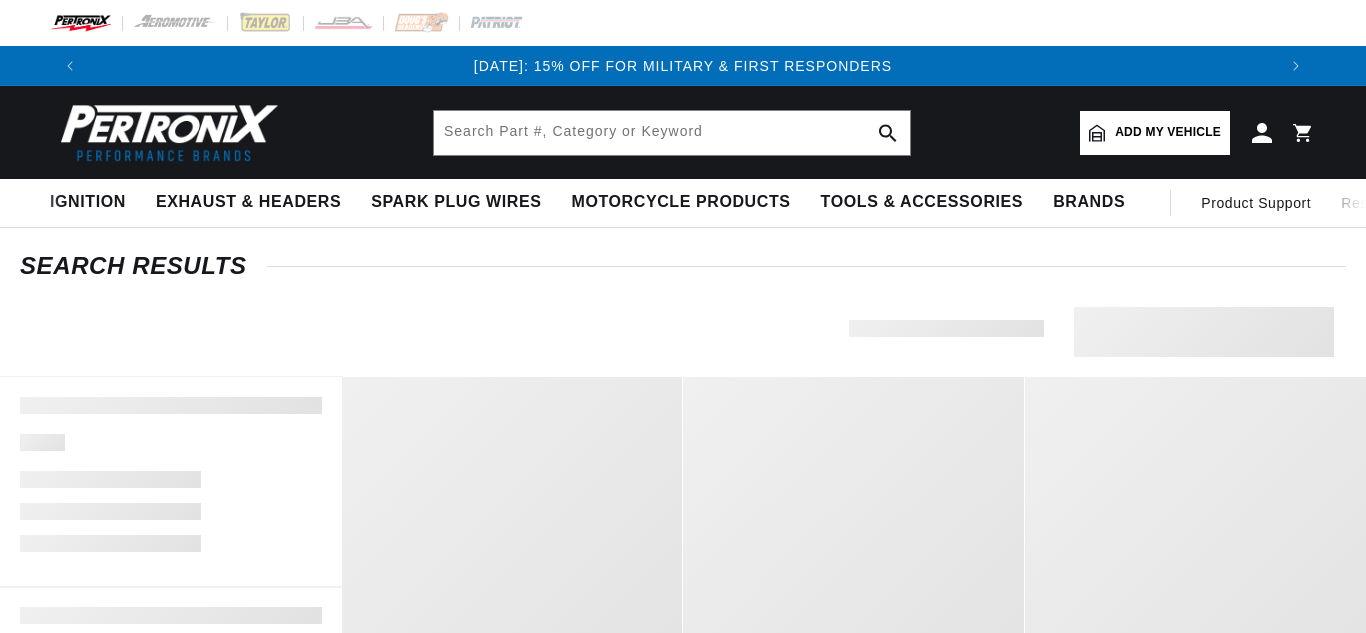 type on "prestolite" 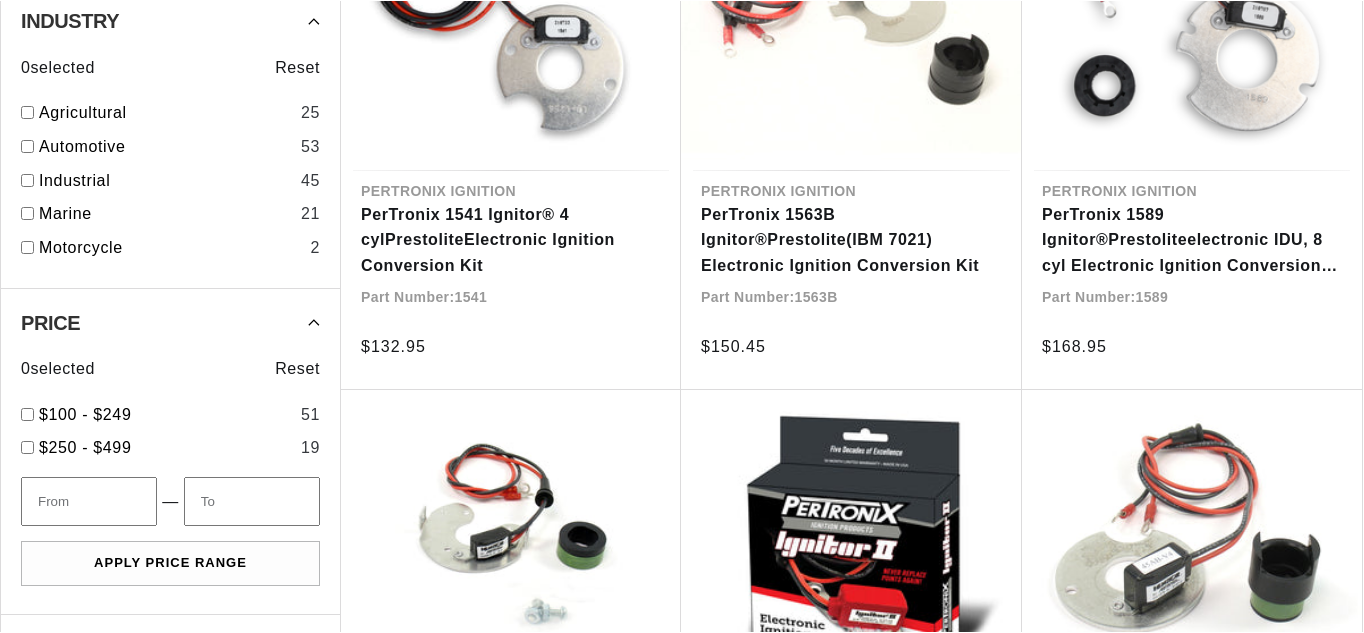 scroll, scrollTop: 1027, scrollLeft: 0, axis: vertical 